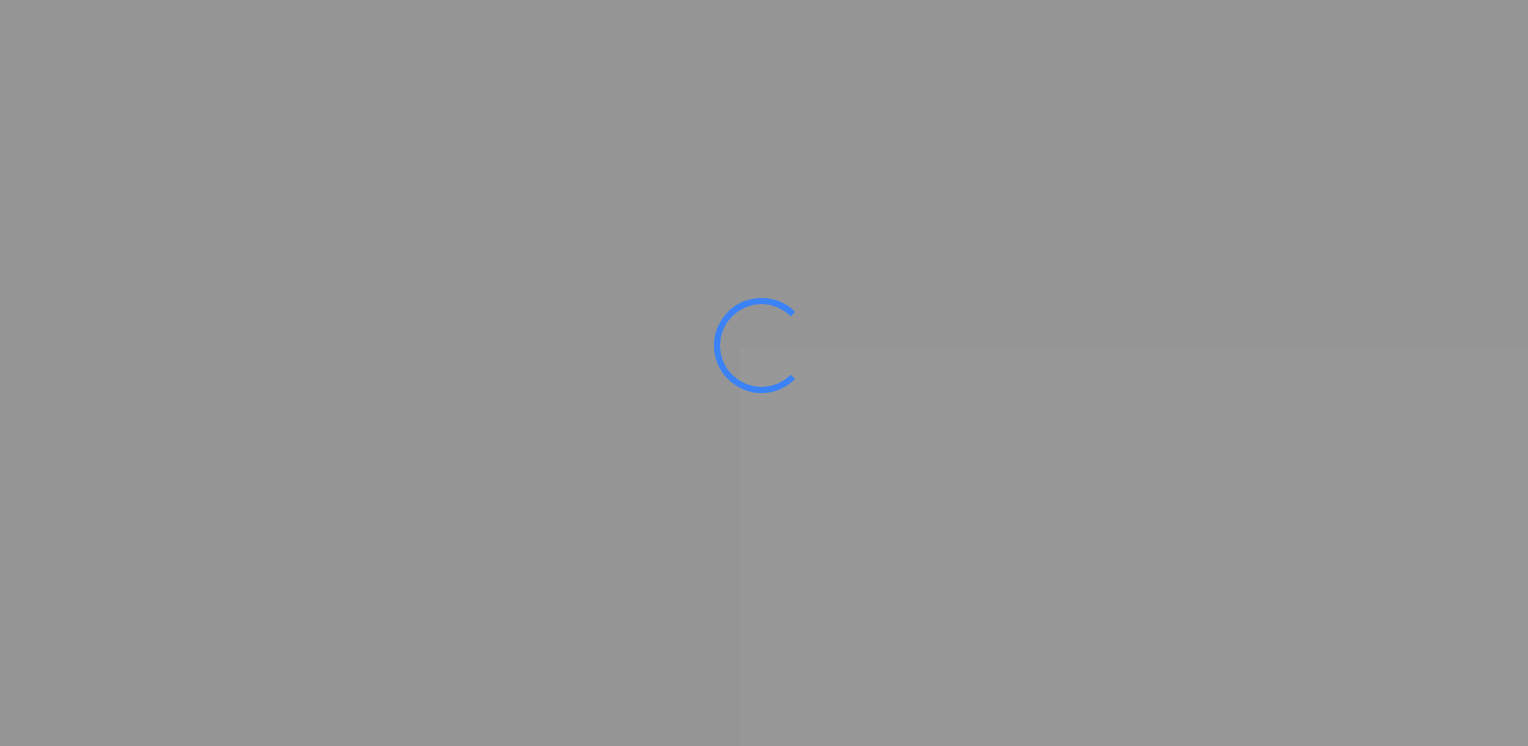 scroll, scrollTop: 0, scrollLeft: 0, axis: both 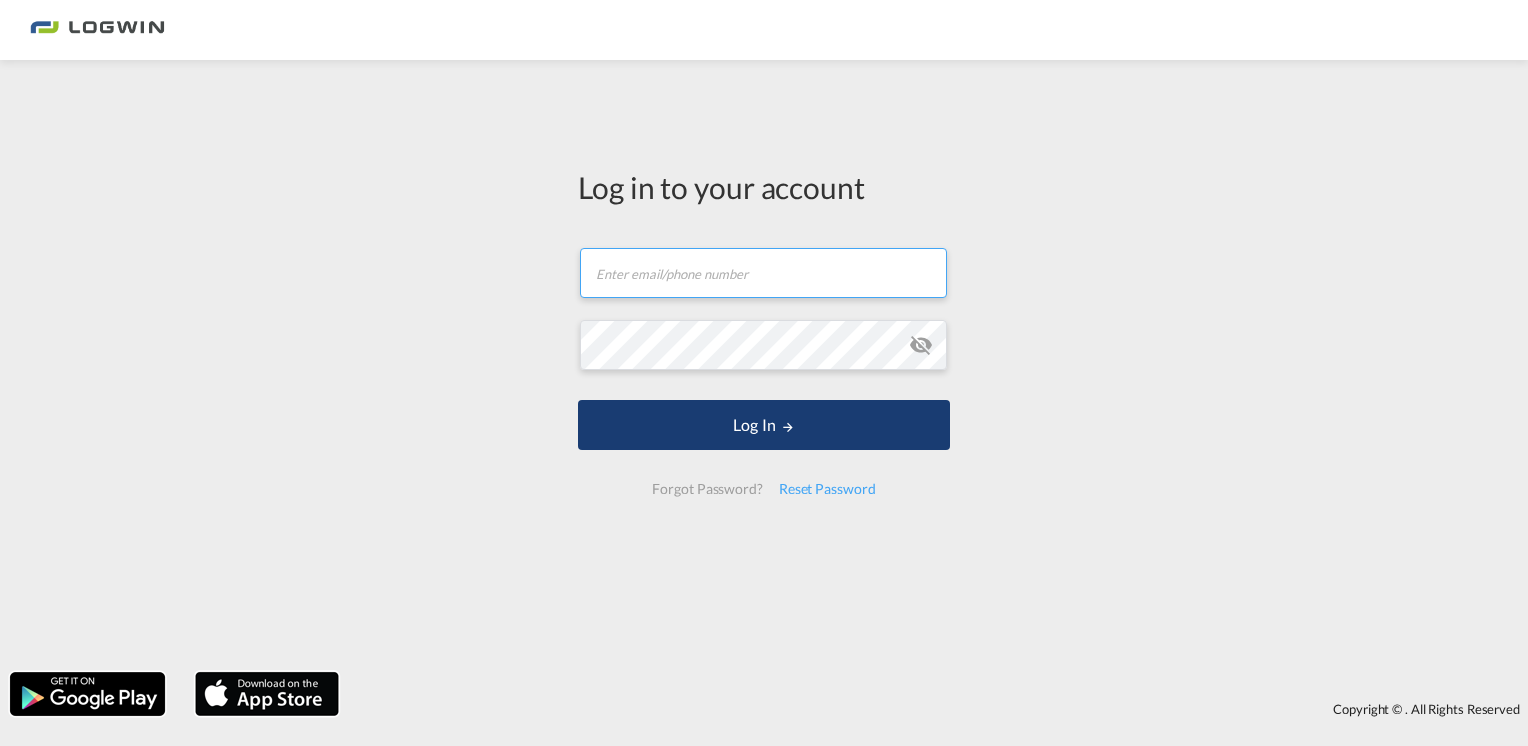 type on "[PERSON_NAME][EMAIL_ADDRESS][DOMAIN_NAME]" 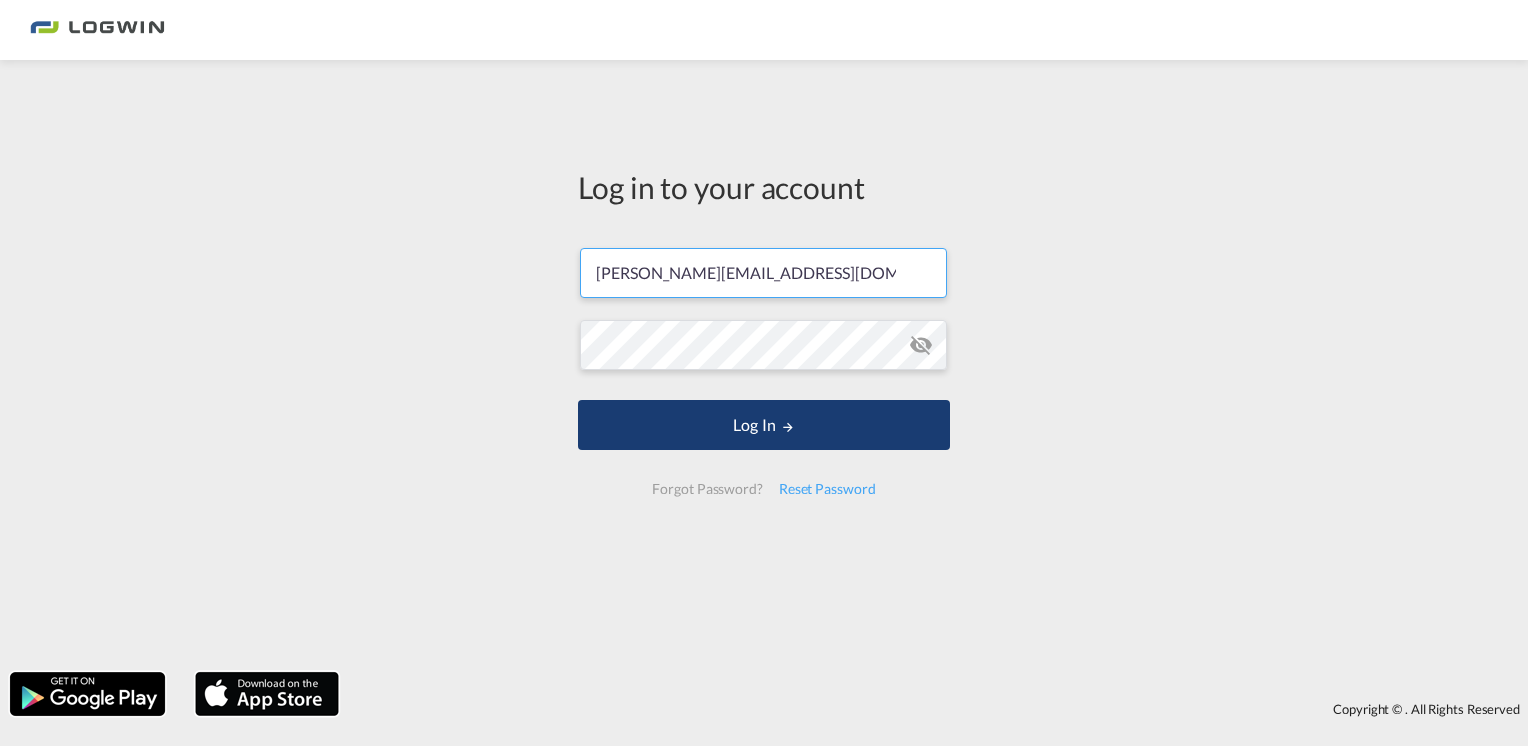 click at bounding box center (788, 427) 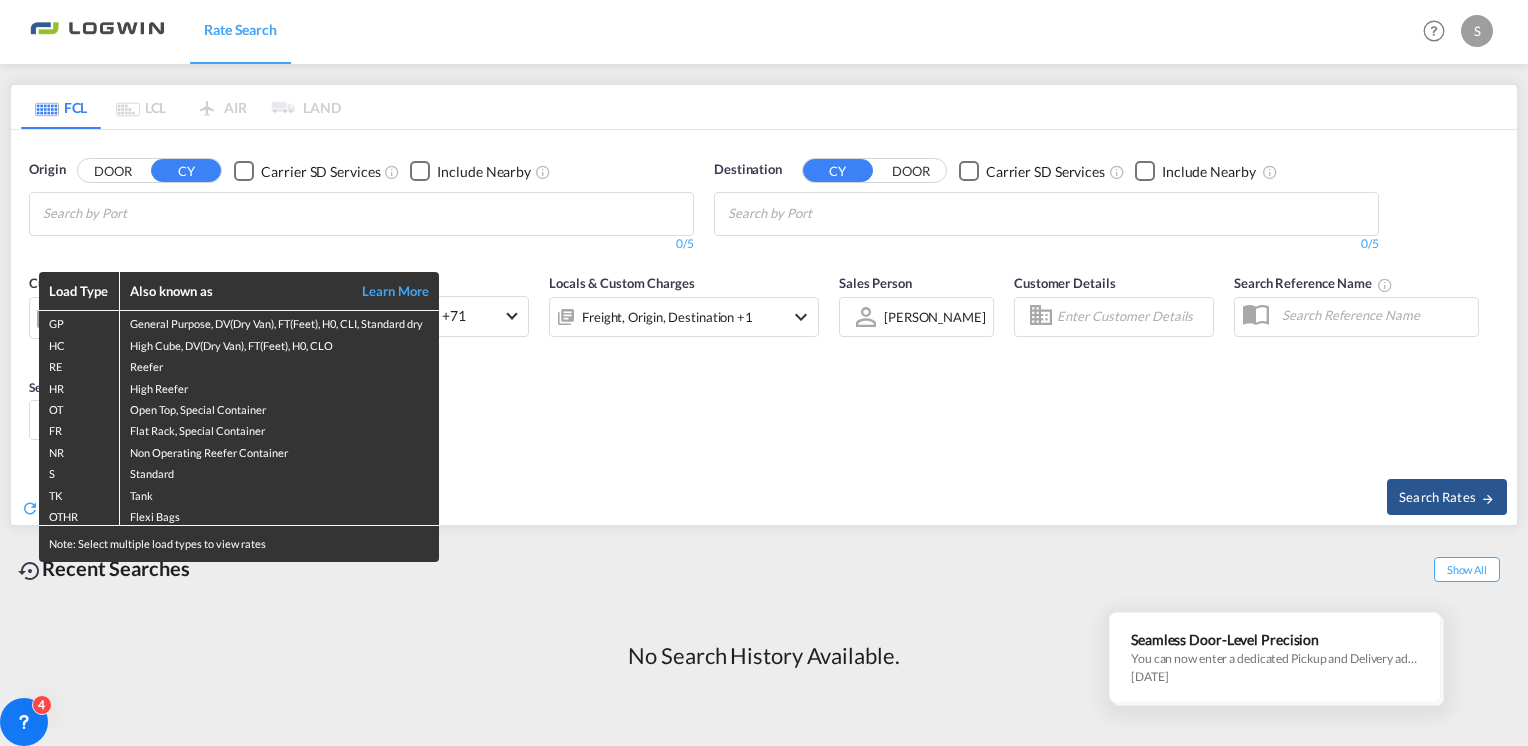 click on "Load Type Also known as Learn More GP
General Purpose, DV(Dry Van), FT(Feet), H0, CLI, Standard dry HC
High Cube, DV(Dry Van), FT(Feet), H0, CLO RE
Reefer HR
High Reefer OT
Open Top, Special Container FR
Flat Rack, Special Container NR
Non Operating Reefer Container S
Standard TK
Tank OTHR
Flexi Bags Note: Select multiple load types to view rates" at bounding box center (764, 373) 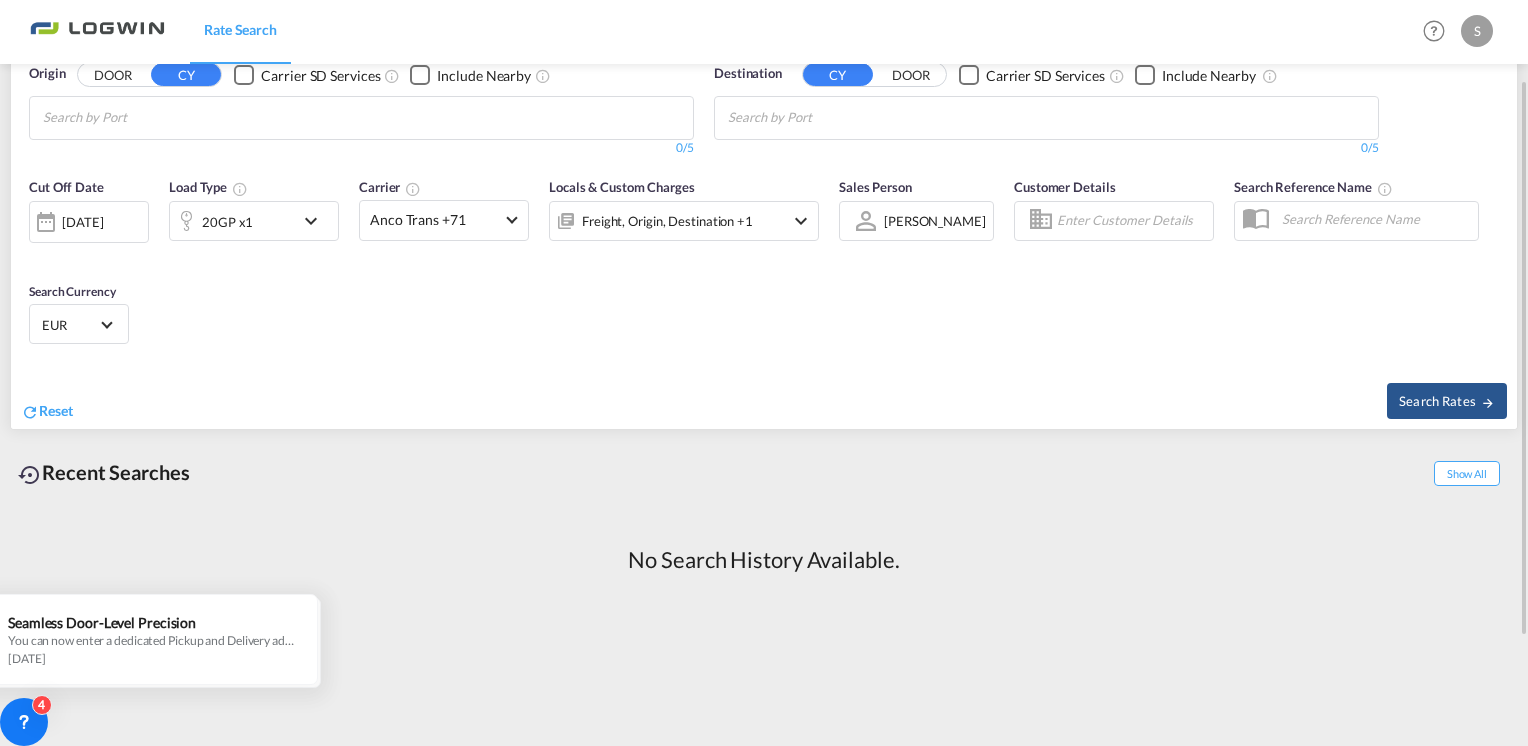 scroll, scrollTop: 200, scrollLeft: 0, axis: vertical 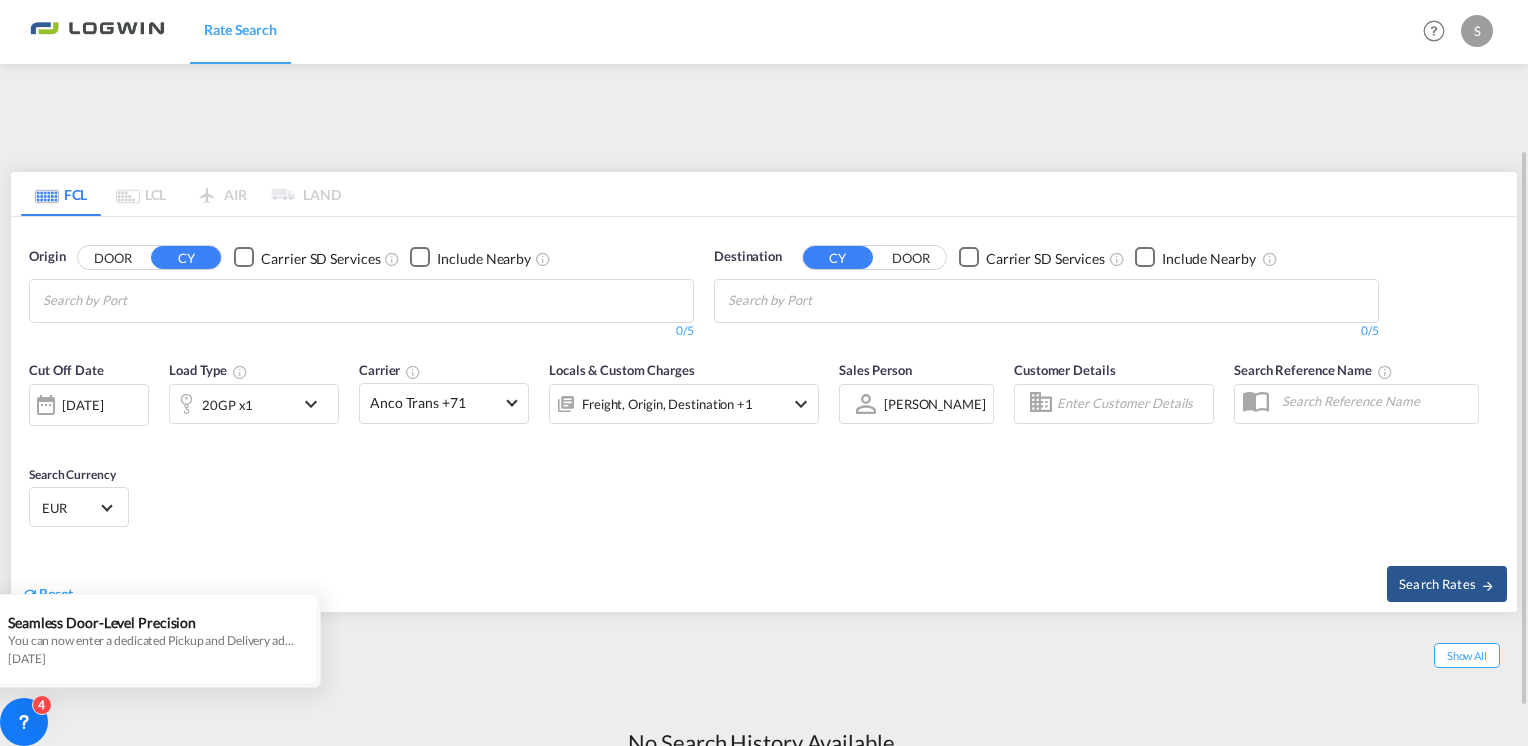 click at bounding box center (138, 301) 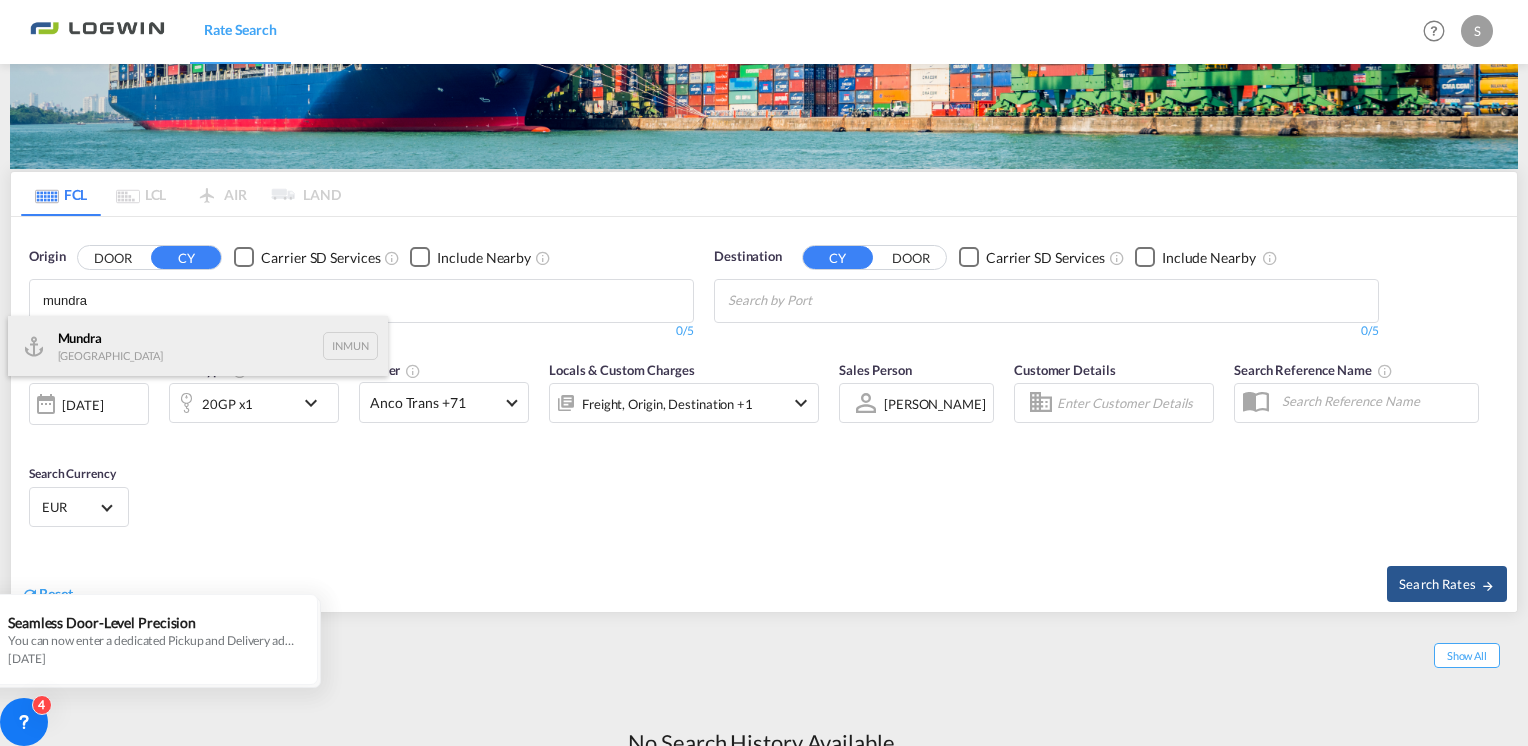 type on "mundra" 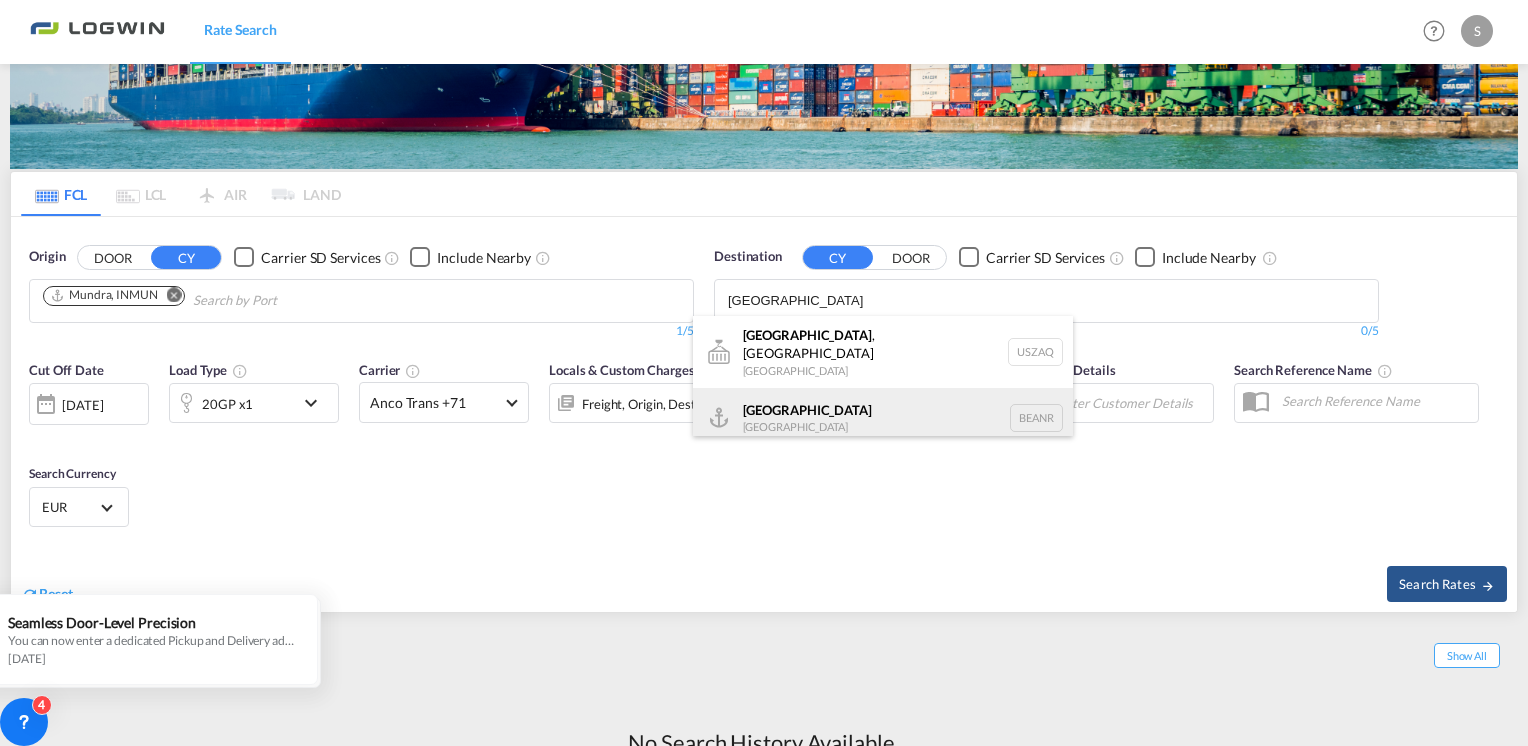 type on "[GEOGRAPHIC_DATA]" 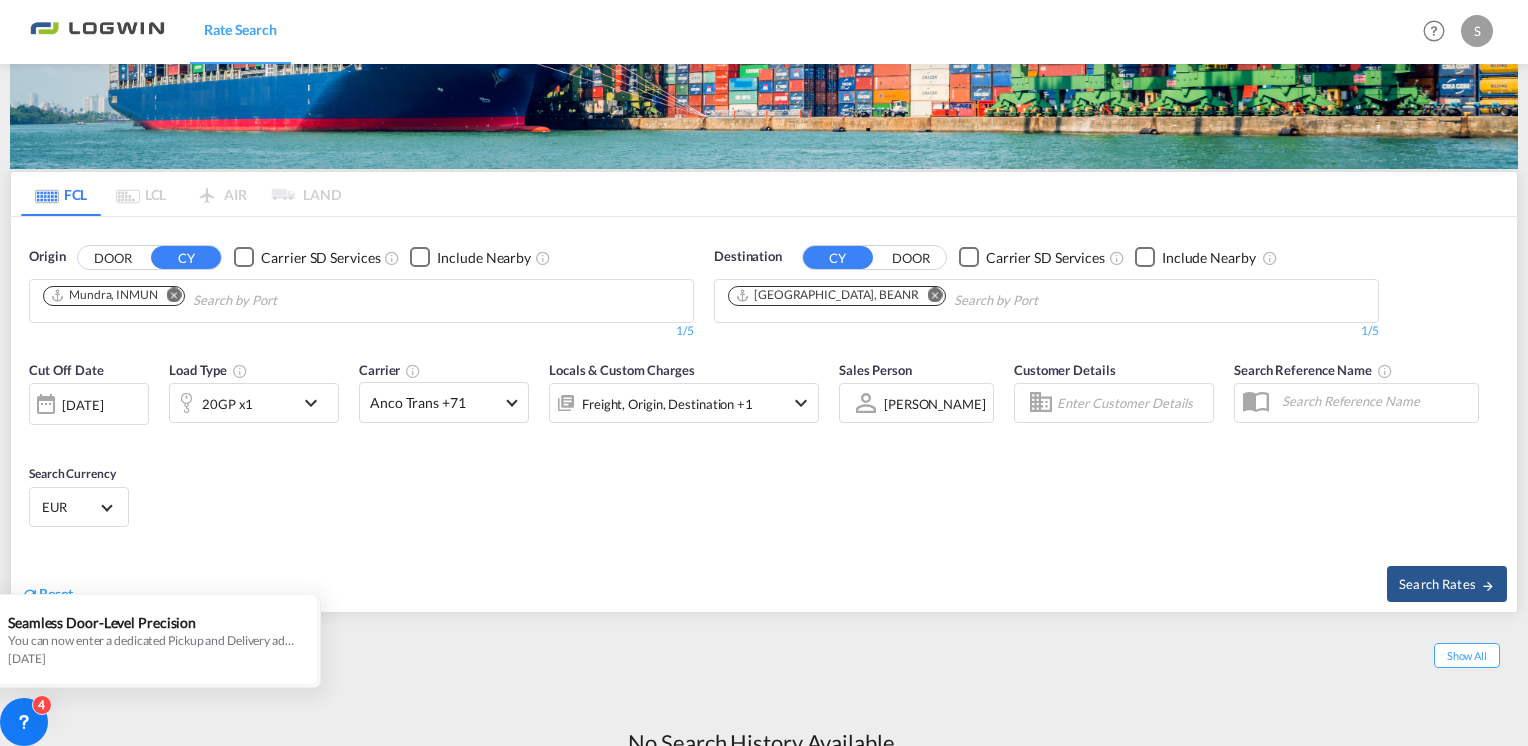 drag, startPoint x: 1451, startPoint y: 582, endPoint x: 1455, endPoint y: 598, distance: 16.492422 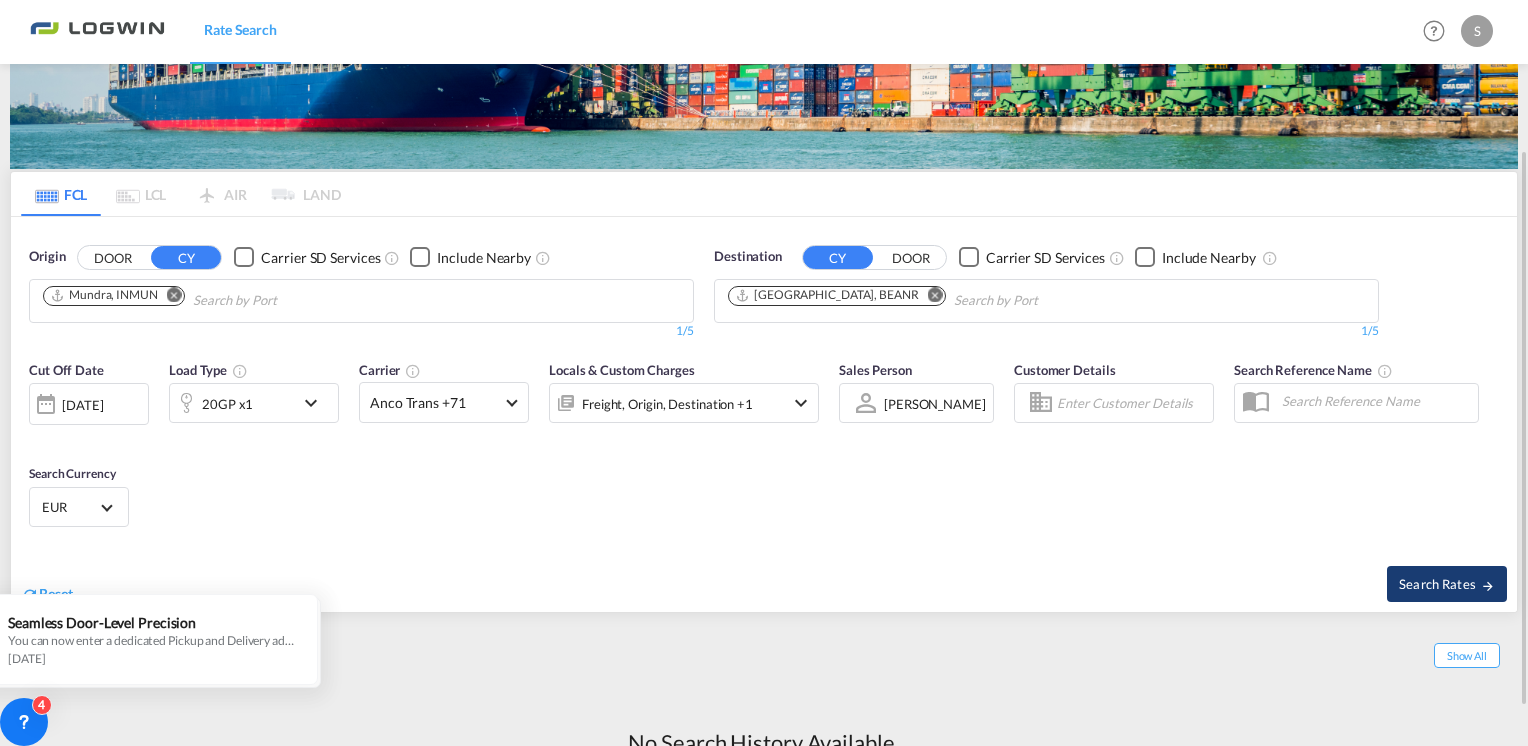 click on "Search Rates" at bounding box center [1447, 584] 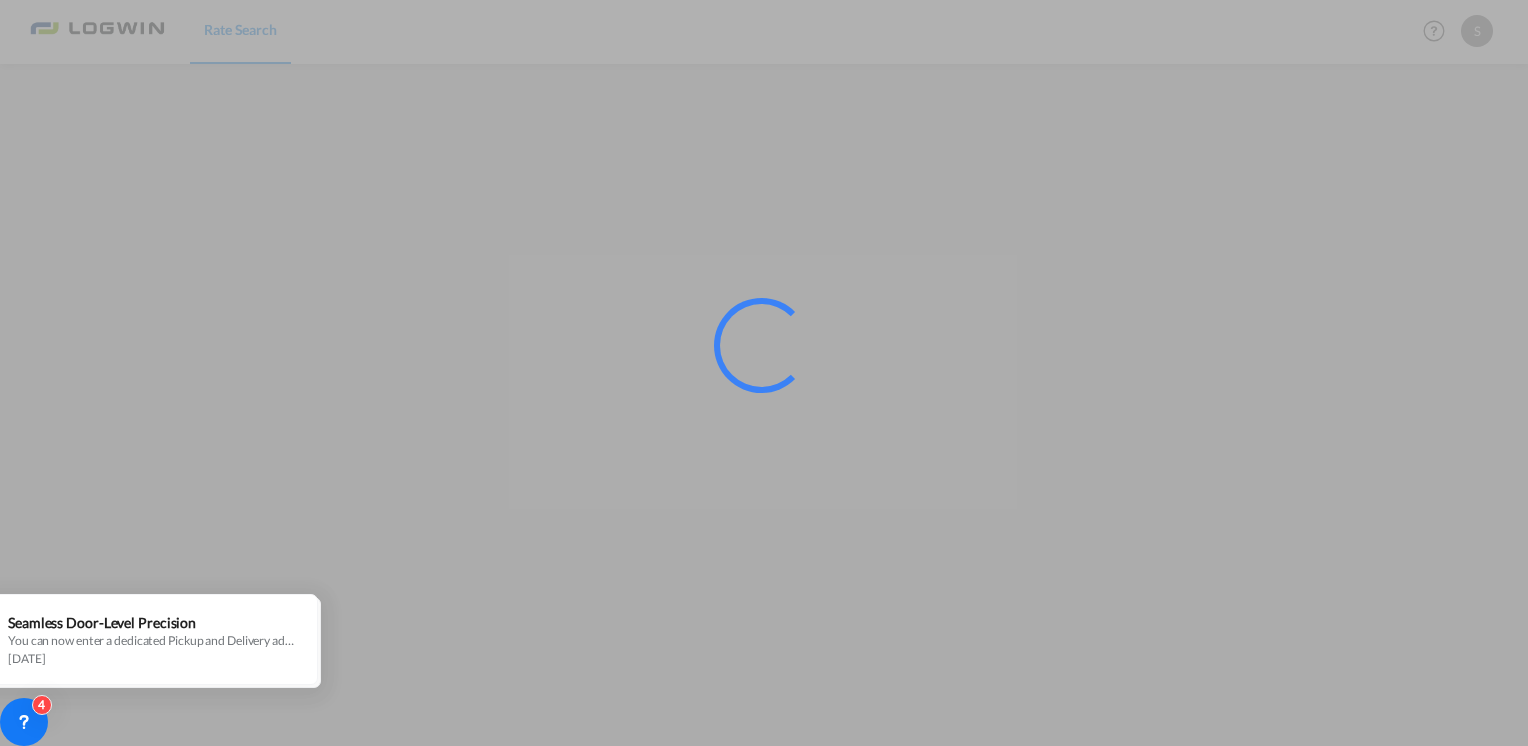 scroll, scrollTop: 0, scrollLeft: 0, axis: both 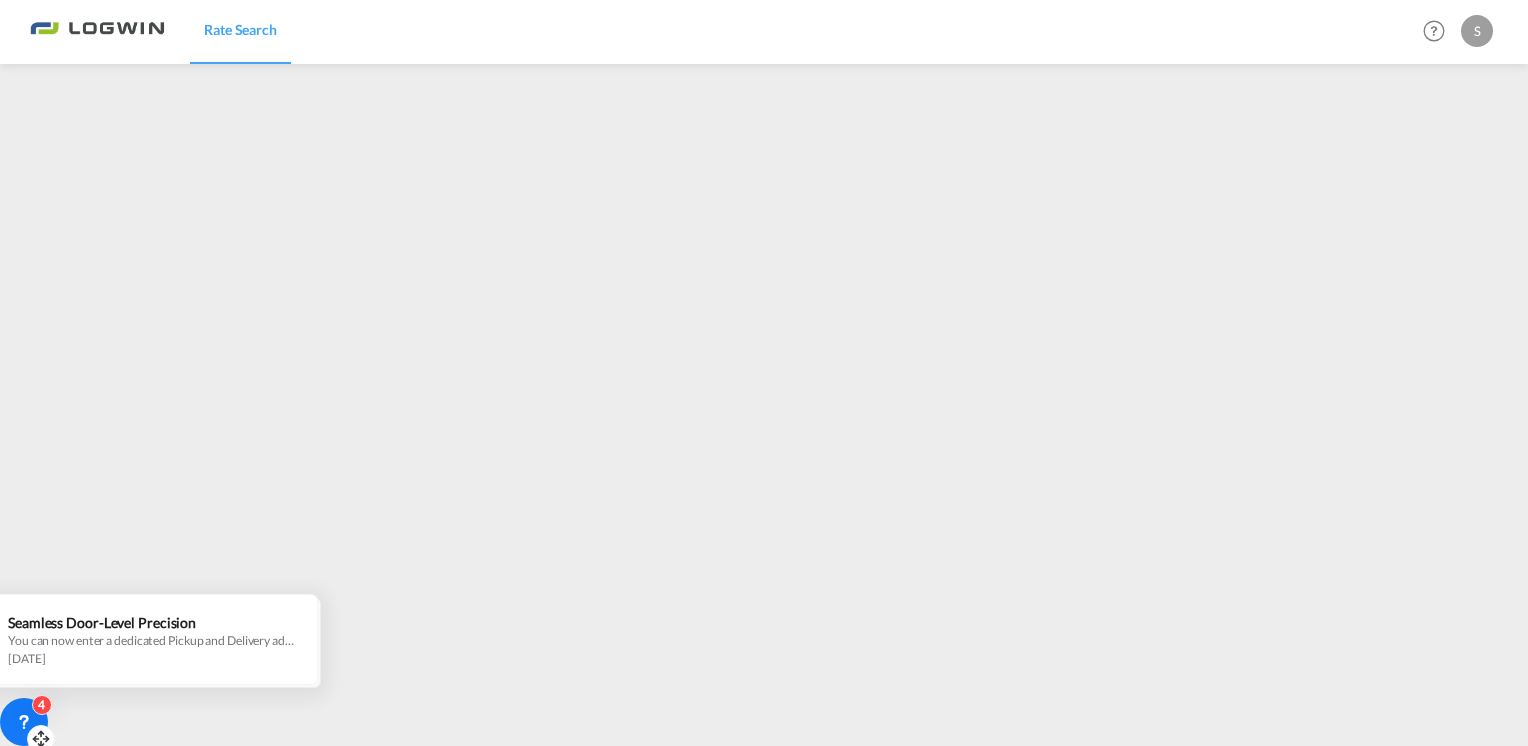 click 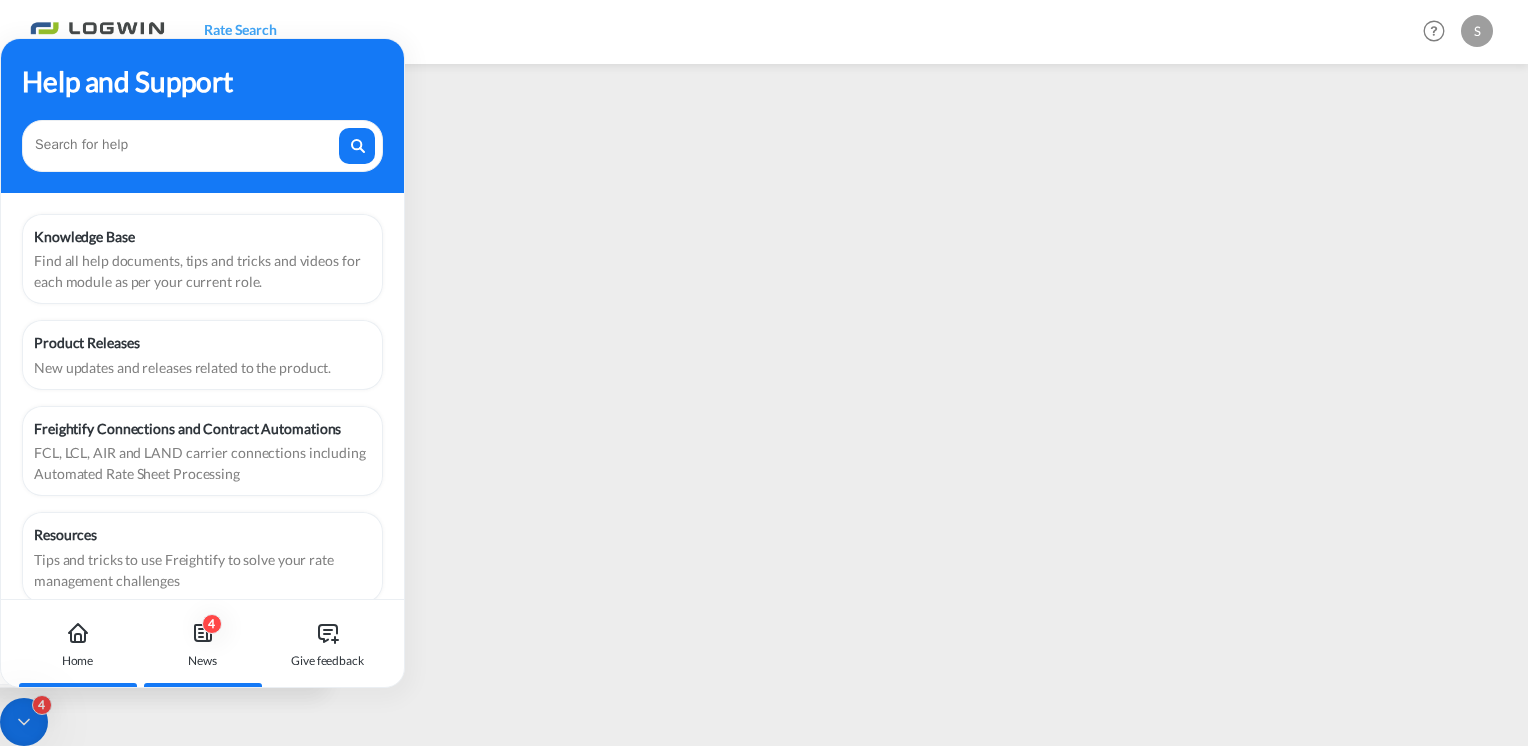 click 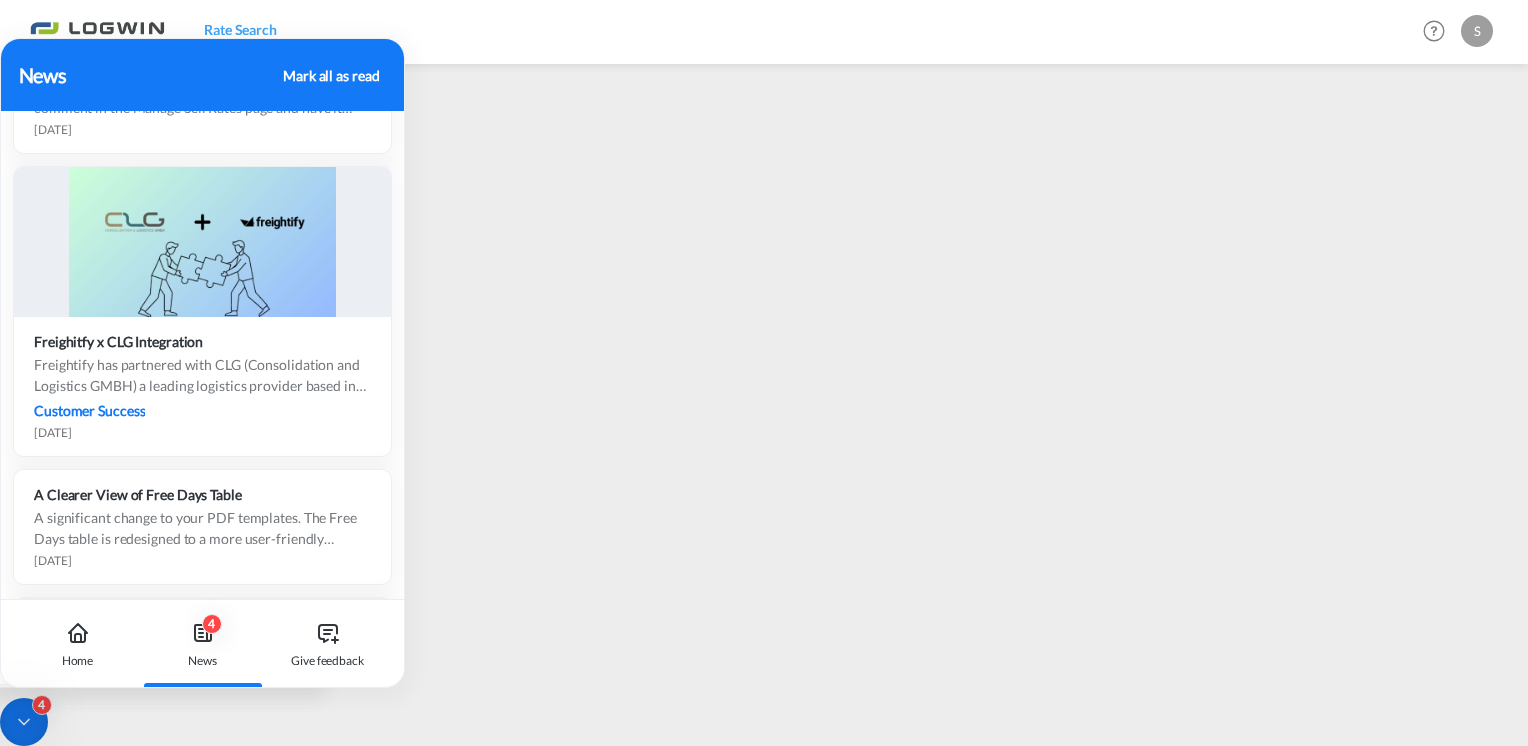 scroll, scrollTop: 1500, scrollLeft: 0, axis: vertical 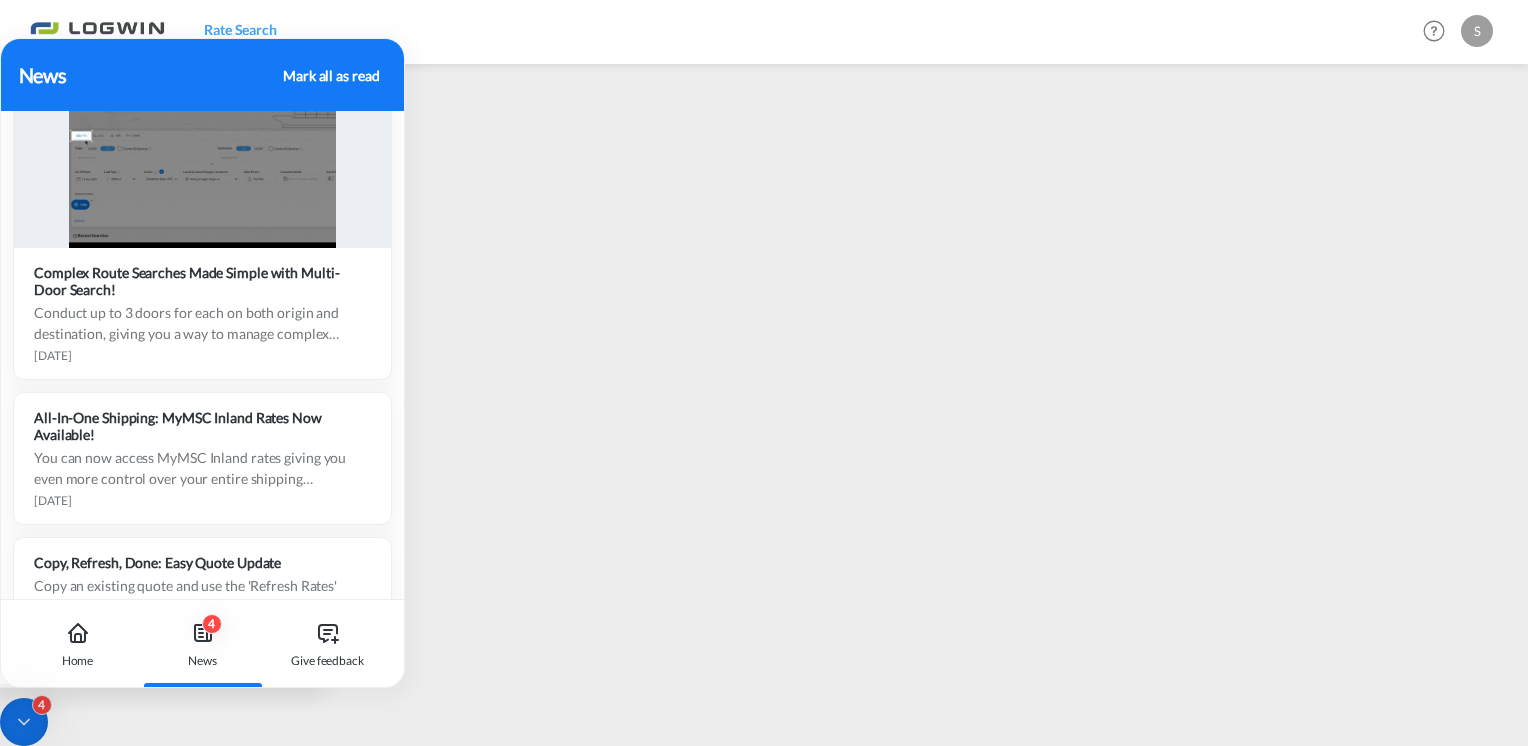 click on "4" at bounding box center [24, 722] 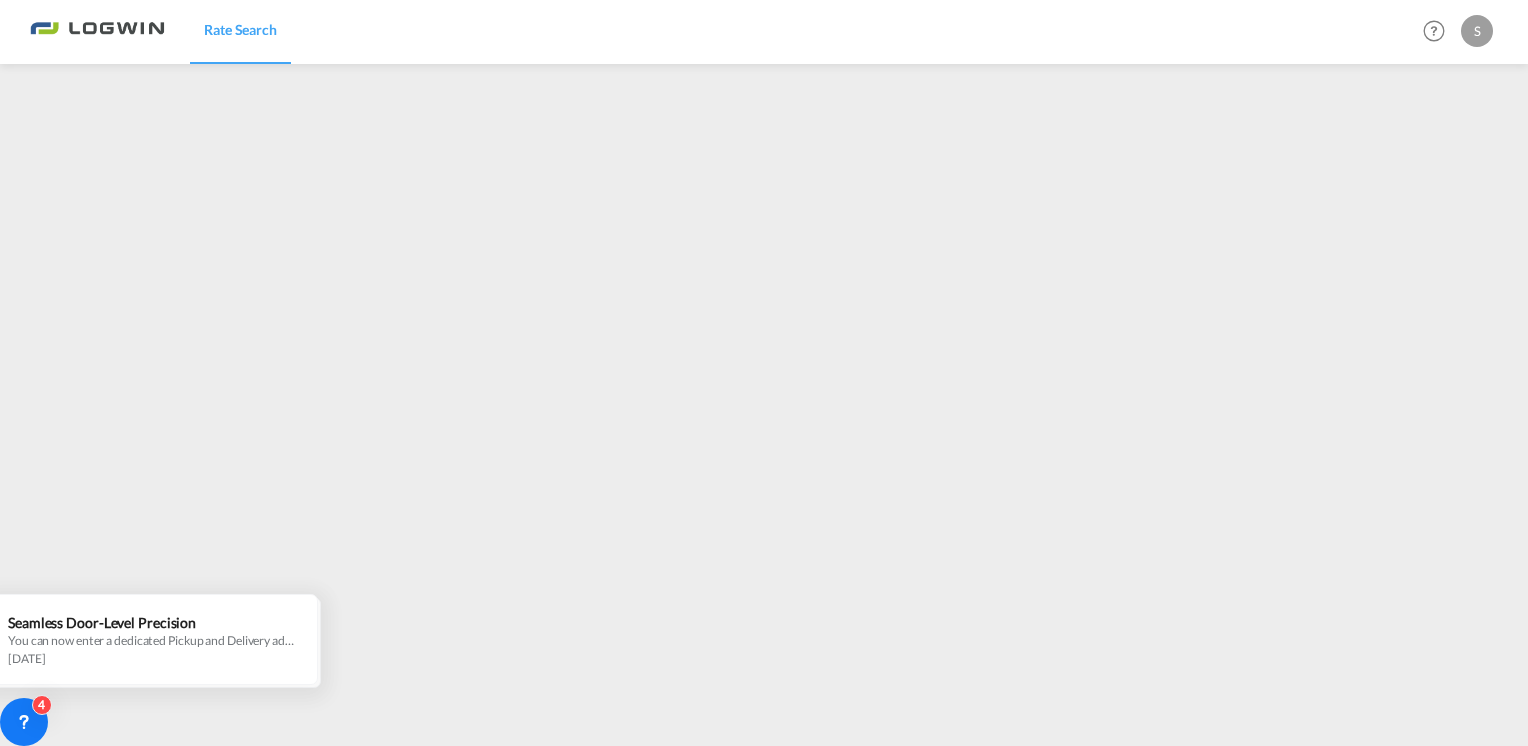 click 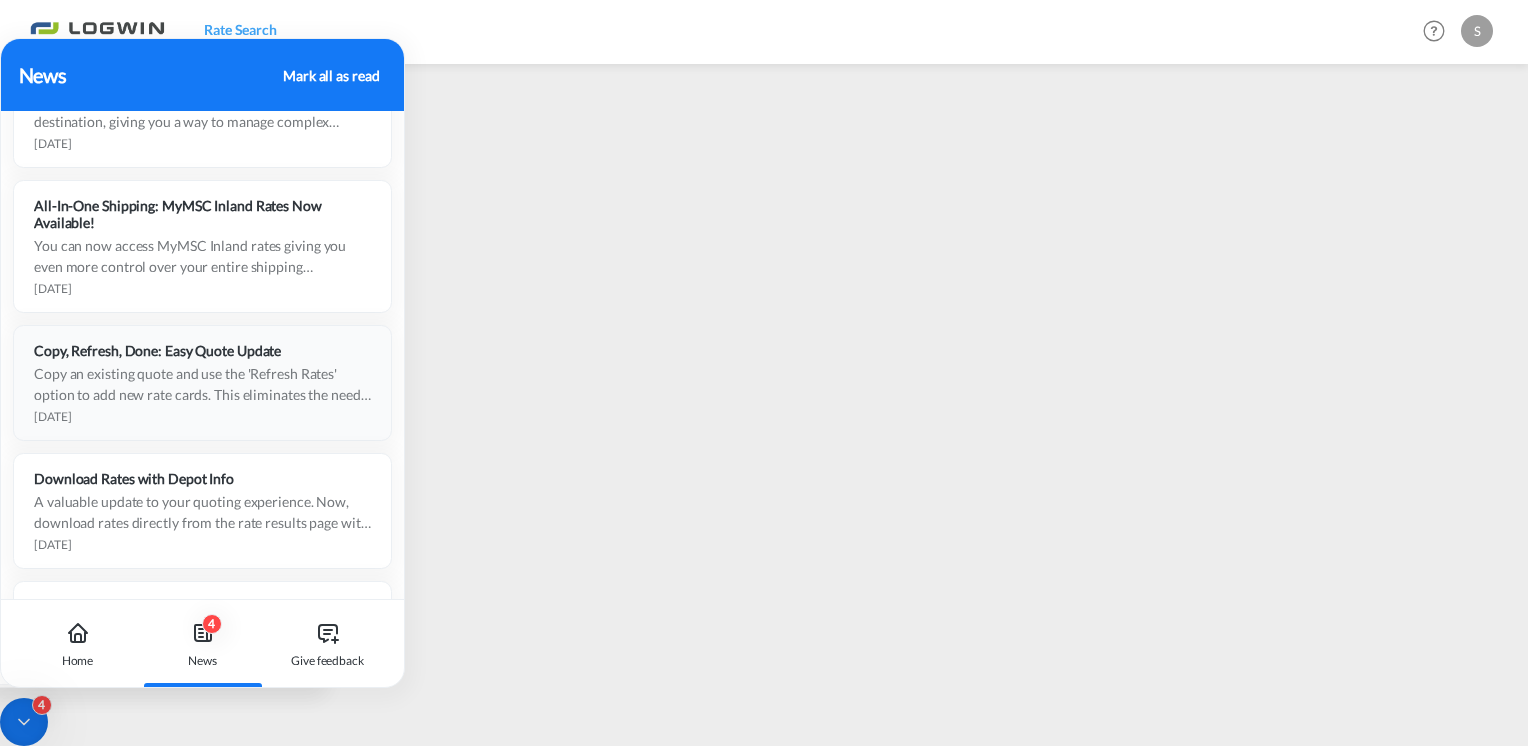 scroll, scrollTop: 2000, scrollLeft: 0, axis: vertical 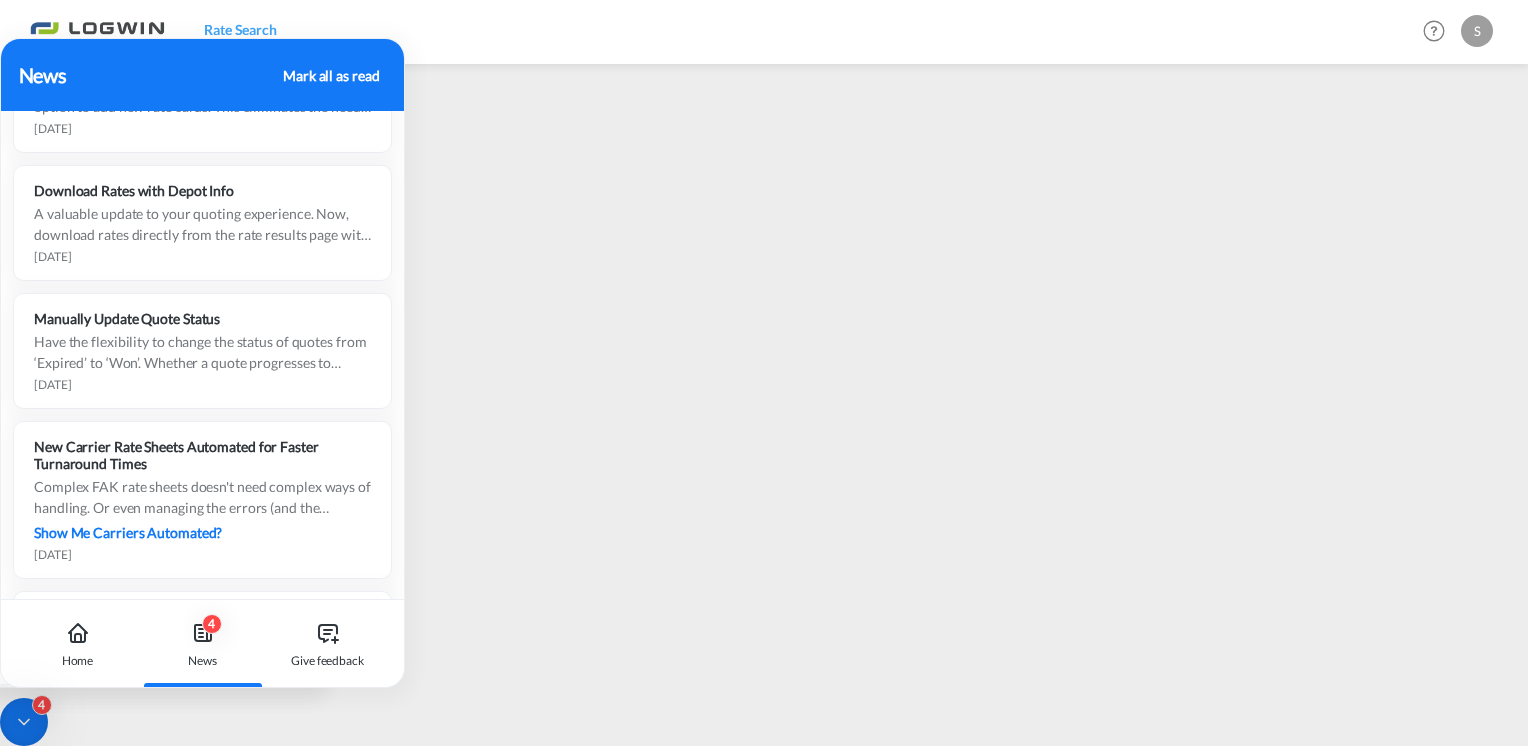 click on "Mark all as read" at bounding box center [331, 75] 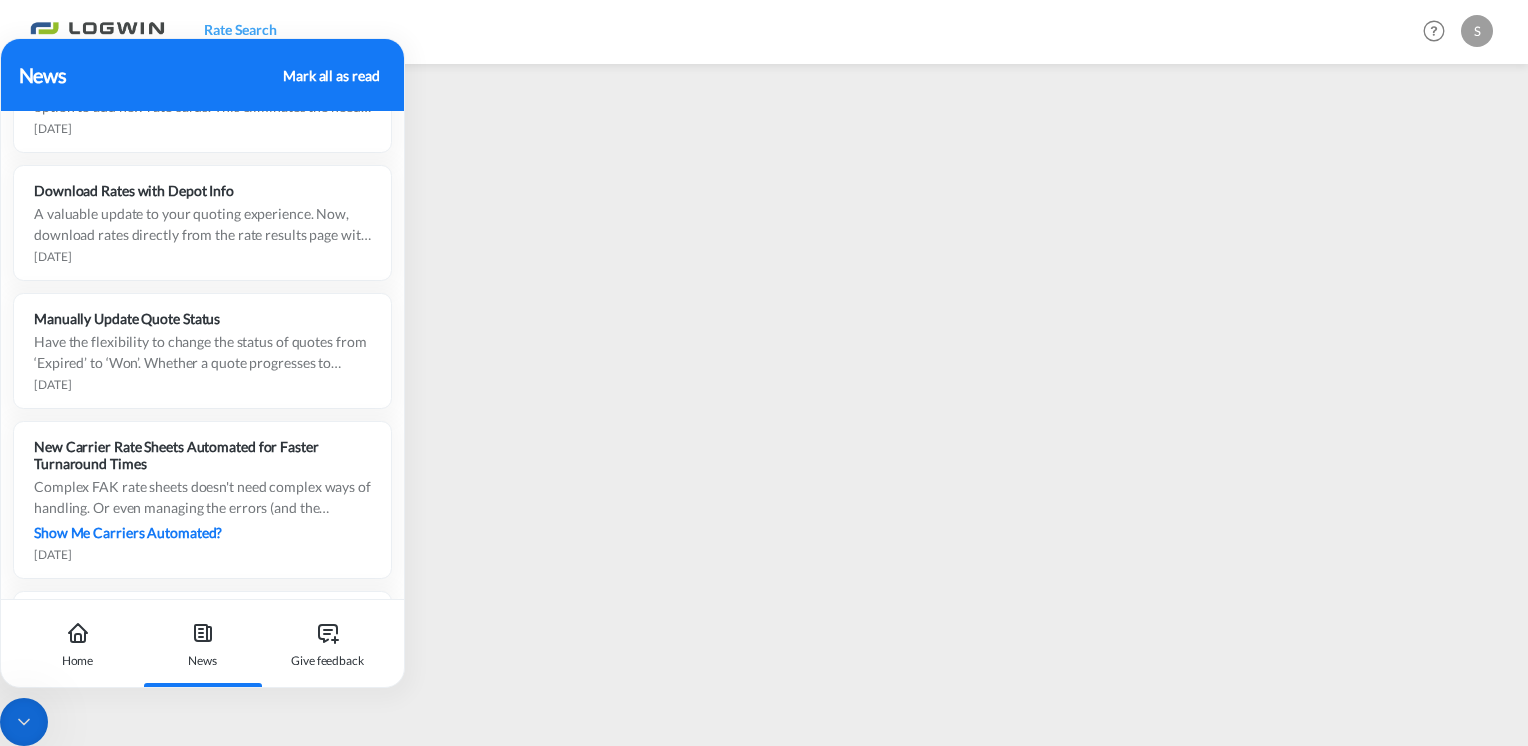 click 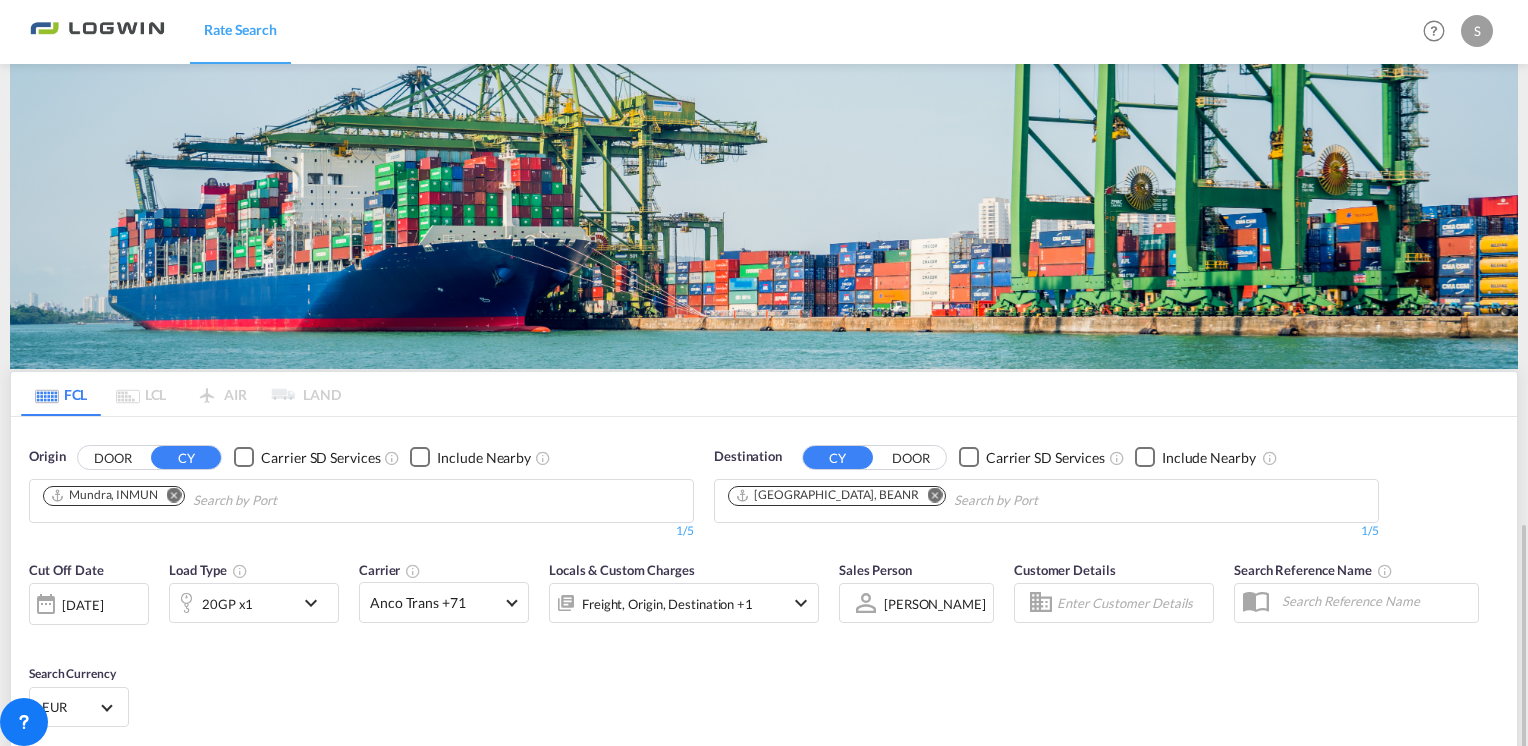 scroll, scrollTop: 306, scrollLeft: 0, axis: vertical 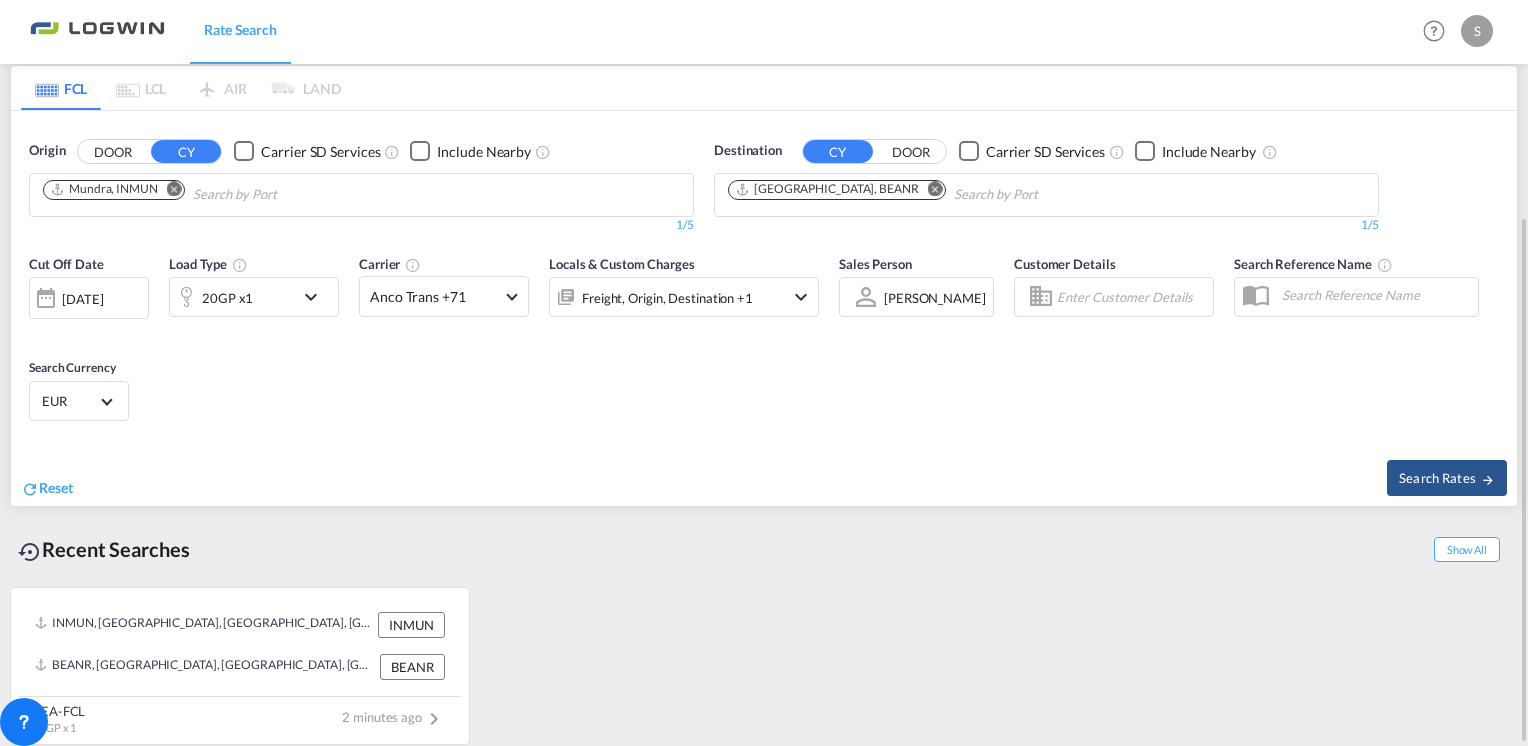 click on "[DATE]" at bounding box center (82, 299) 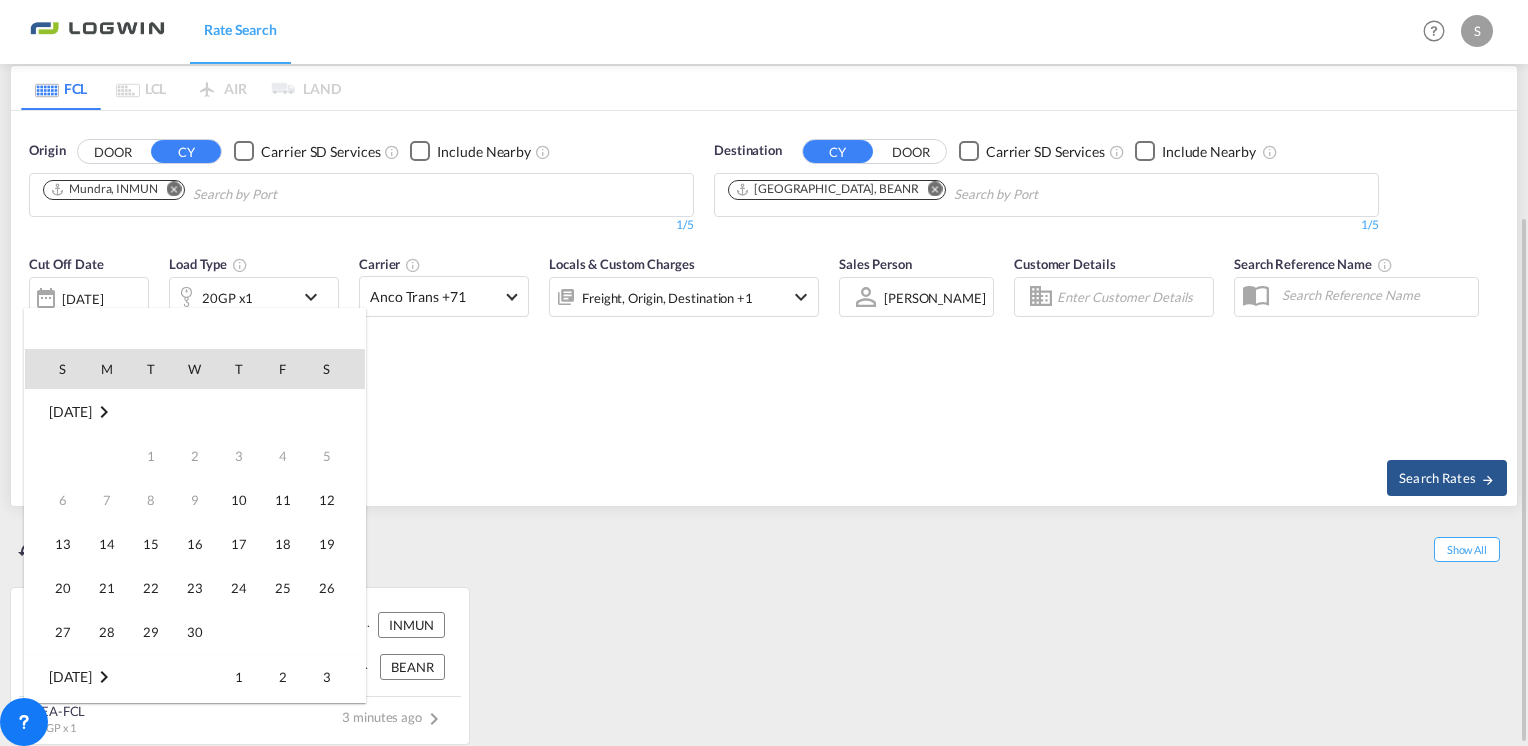 scroll, scrollTop: 795, scrollLeft: 0, axis: vertical 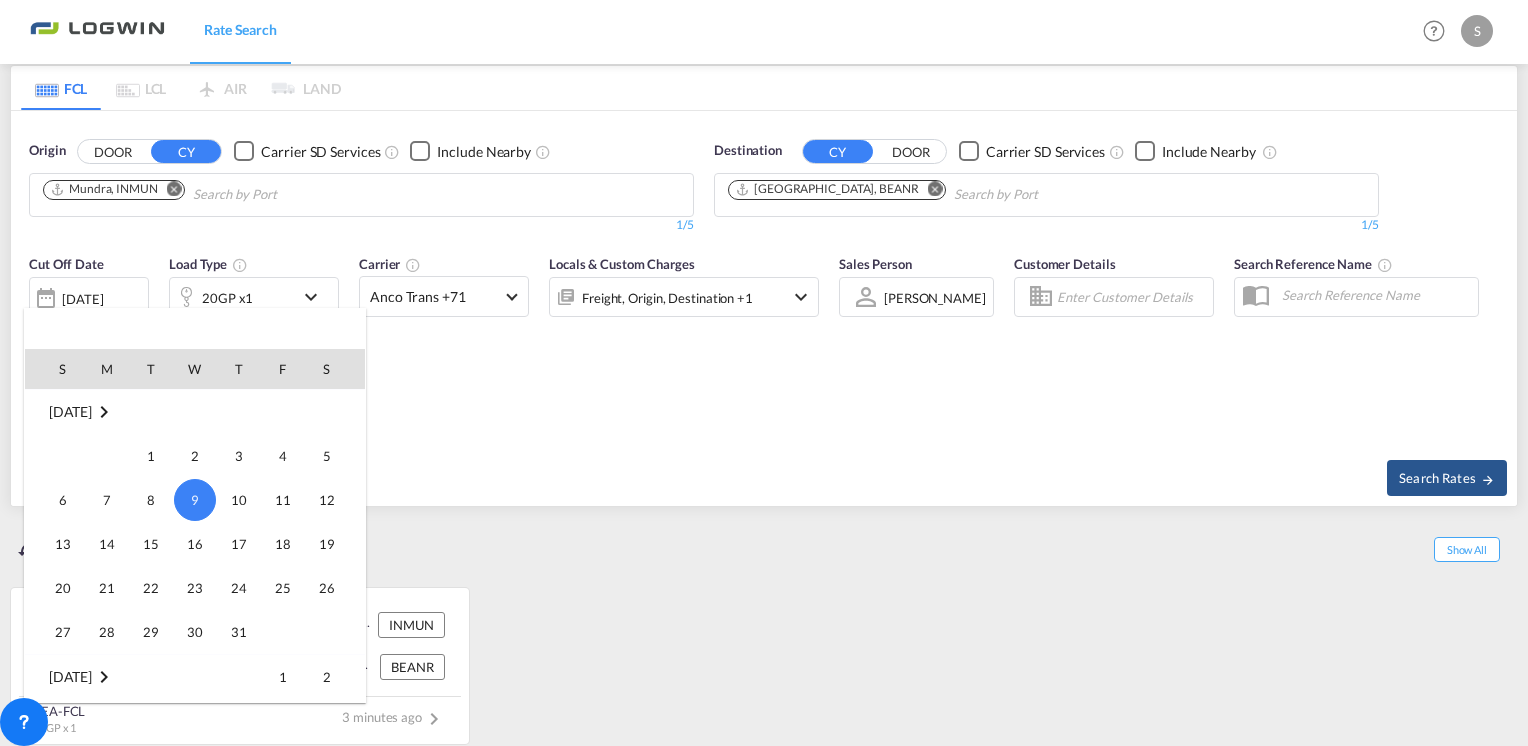 click at bounding box center (764, 373) 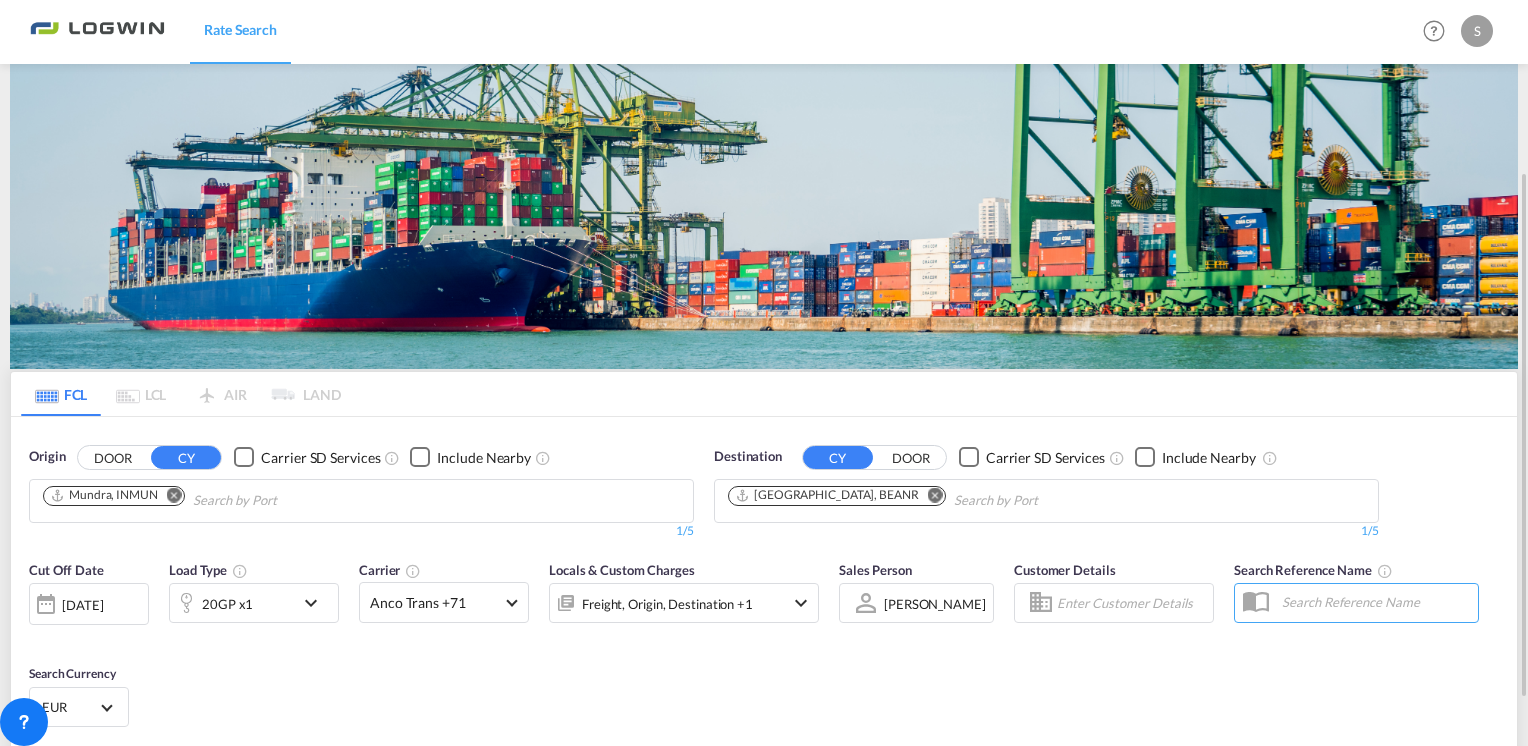 scroll, scrollTop: 200, scrollLeft: 0, axis: vertical 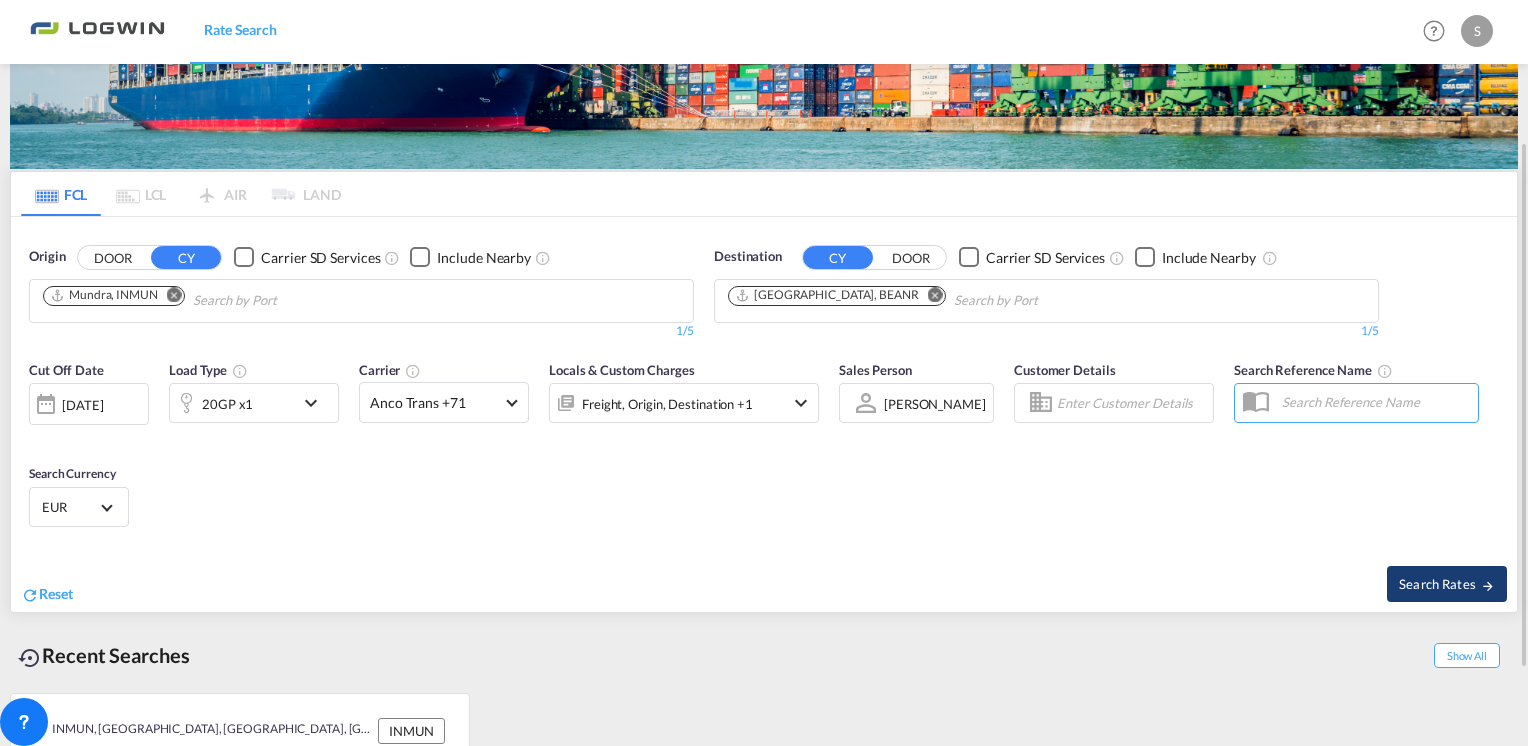 click on "Search Rates" at bounding box center (1447, 584) 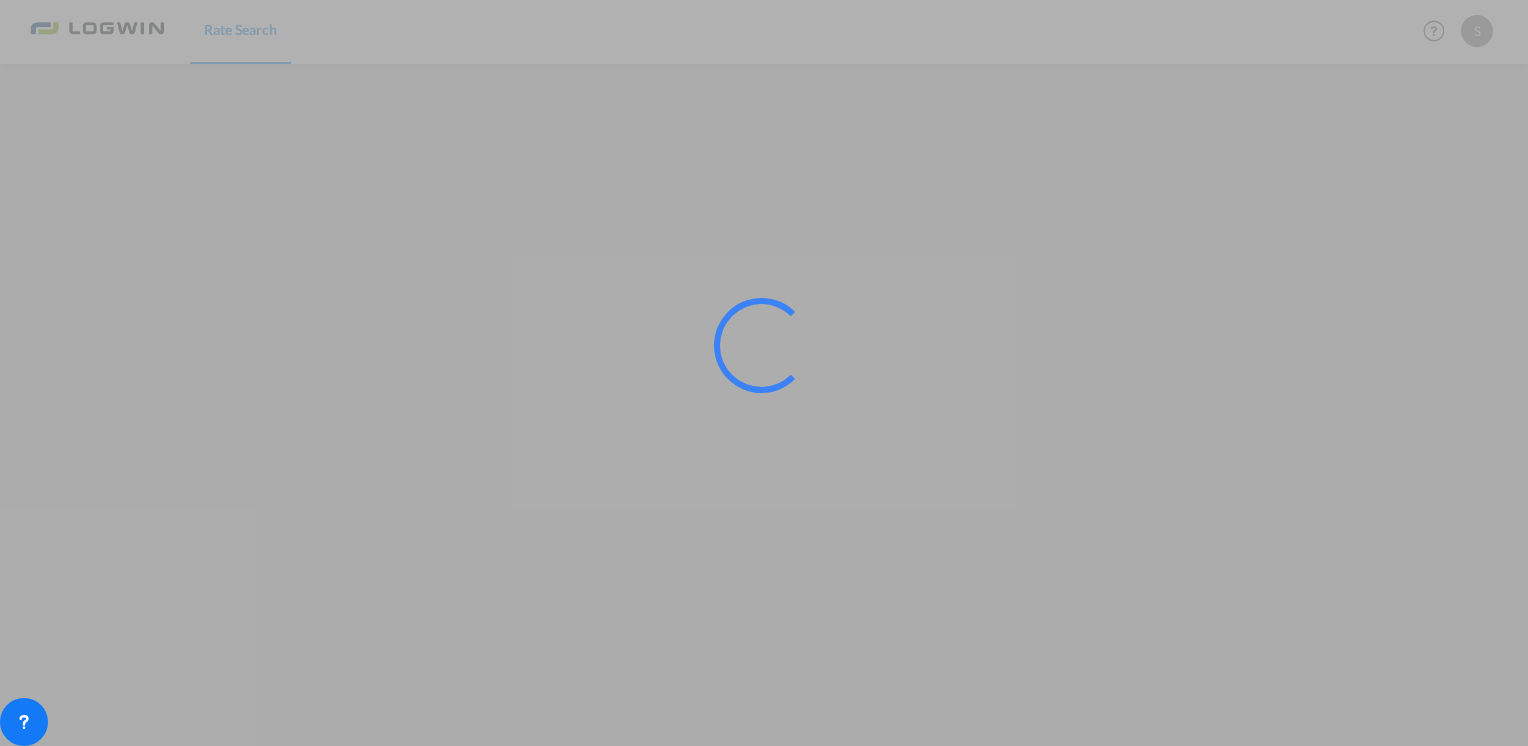 scroll, scrollTop: 0, scrollLeft: 0, axis: both 